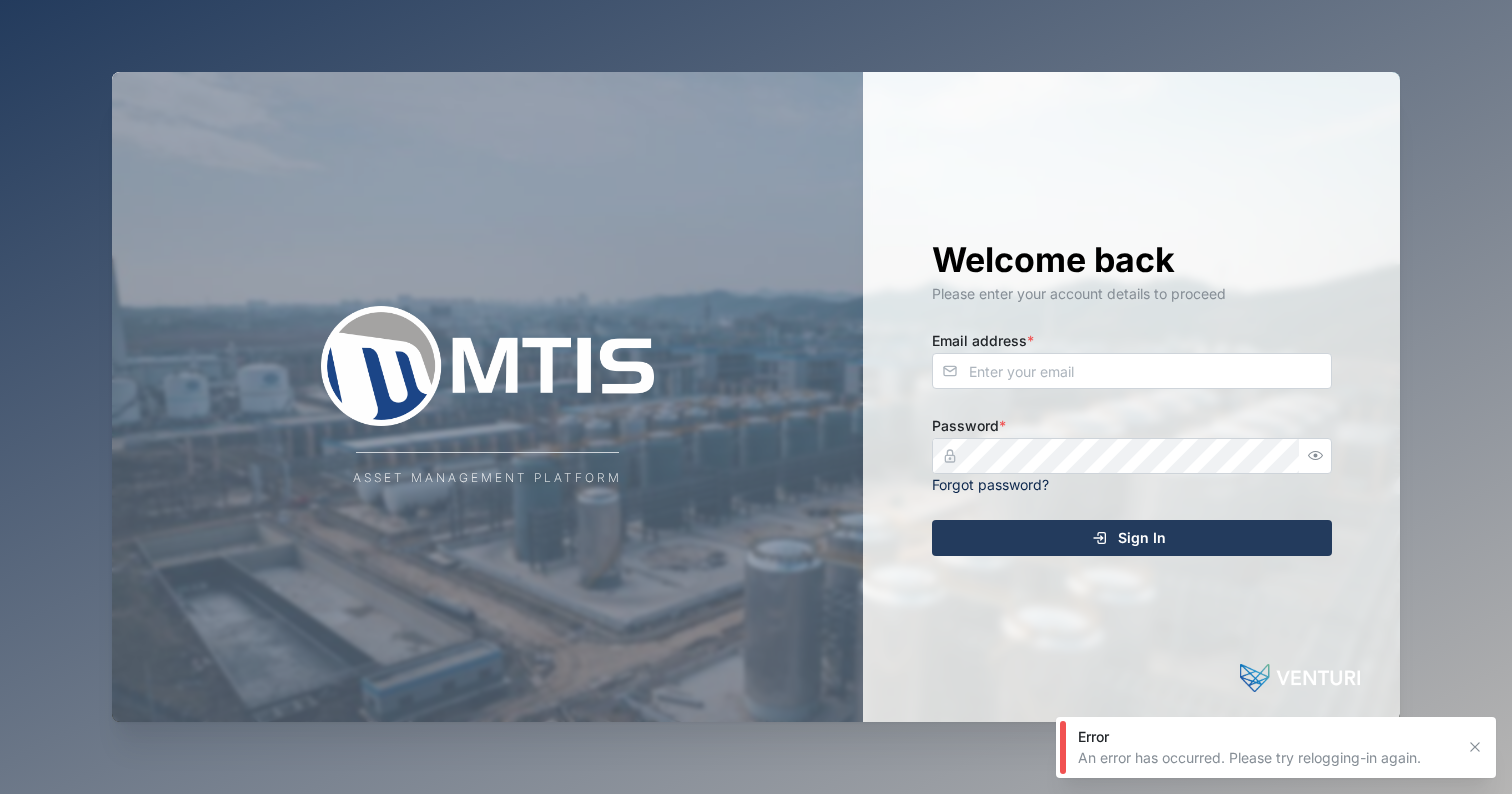 scroll, scrollTop: 0, scrollLeft: 0, axis: both 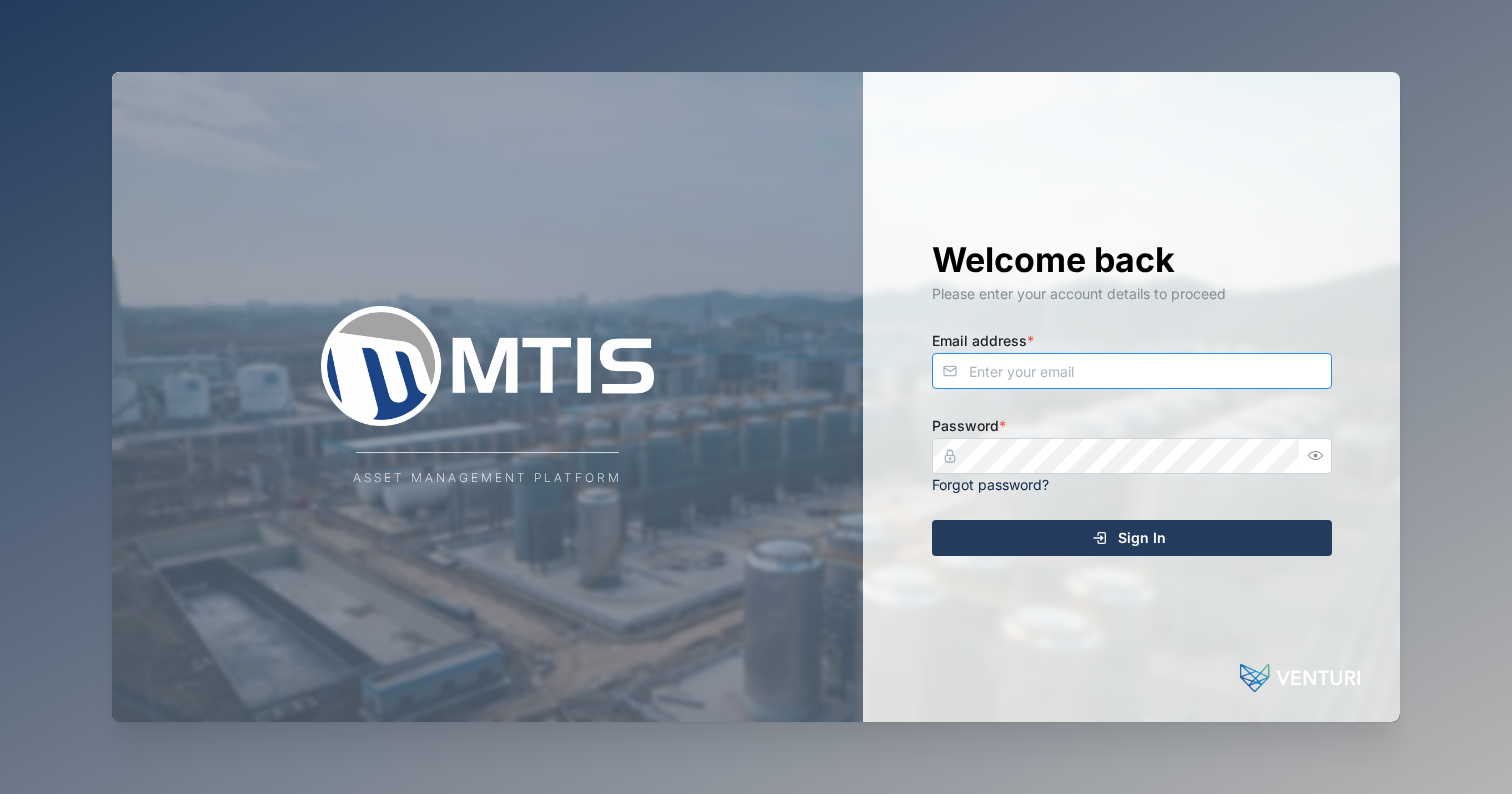 type on "jadamson@mtisgroup.com" 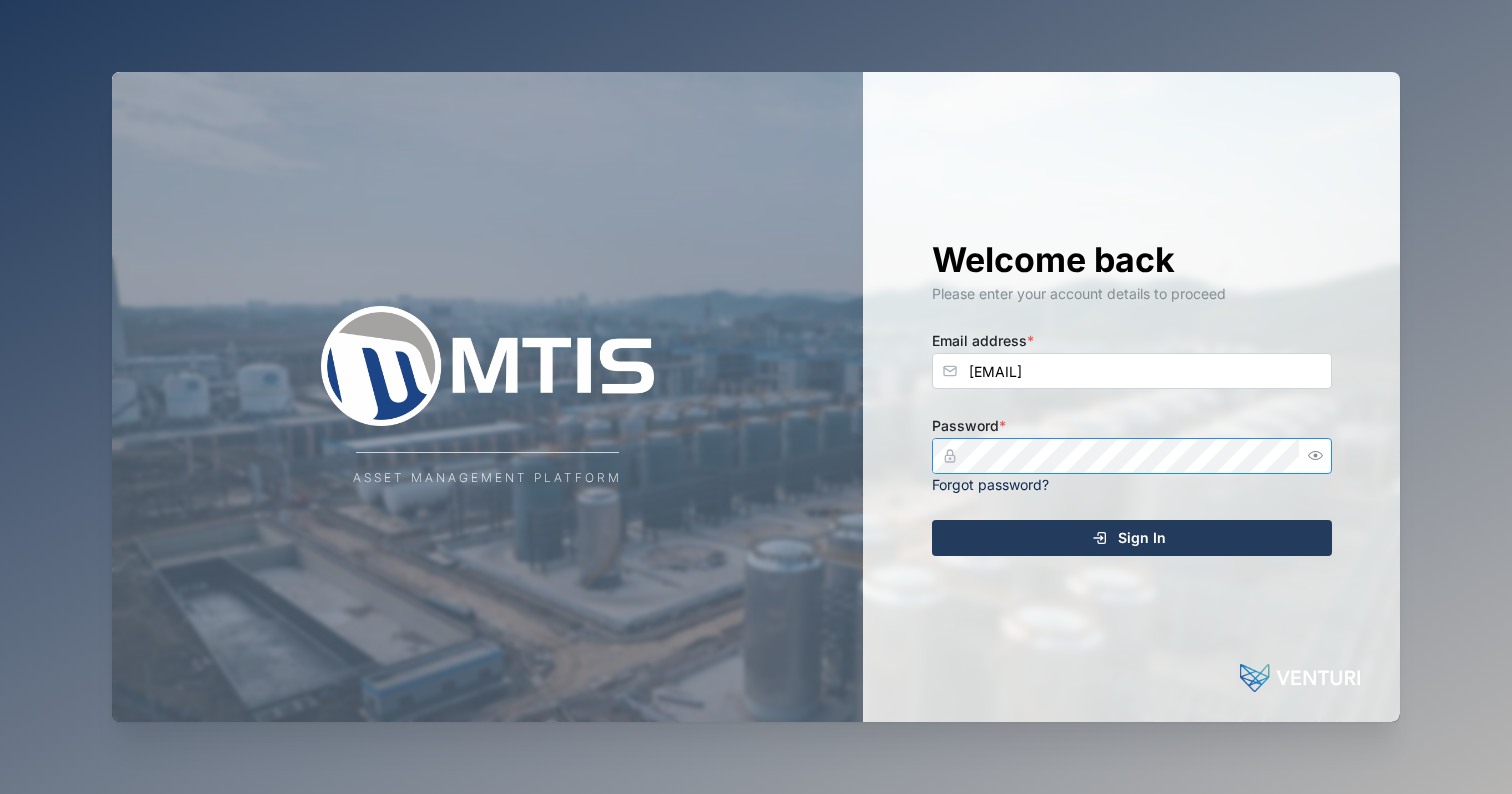 click on "Sign In" at bounding box center [1132, 538] 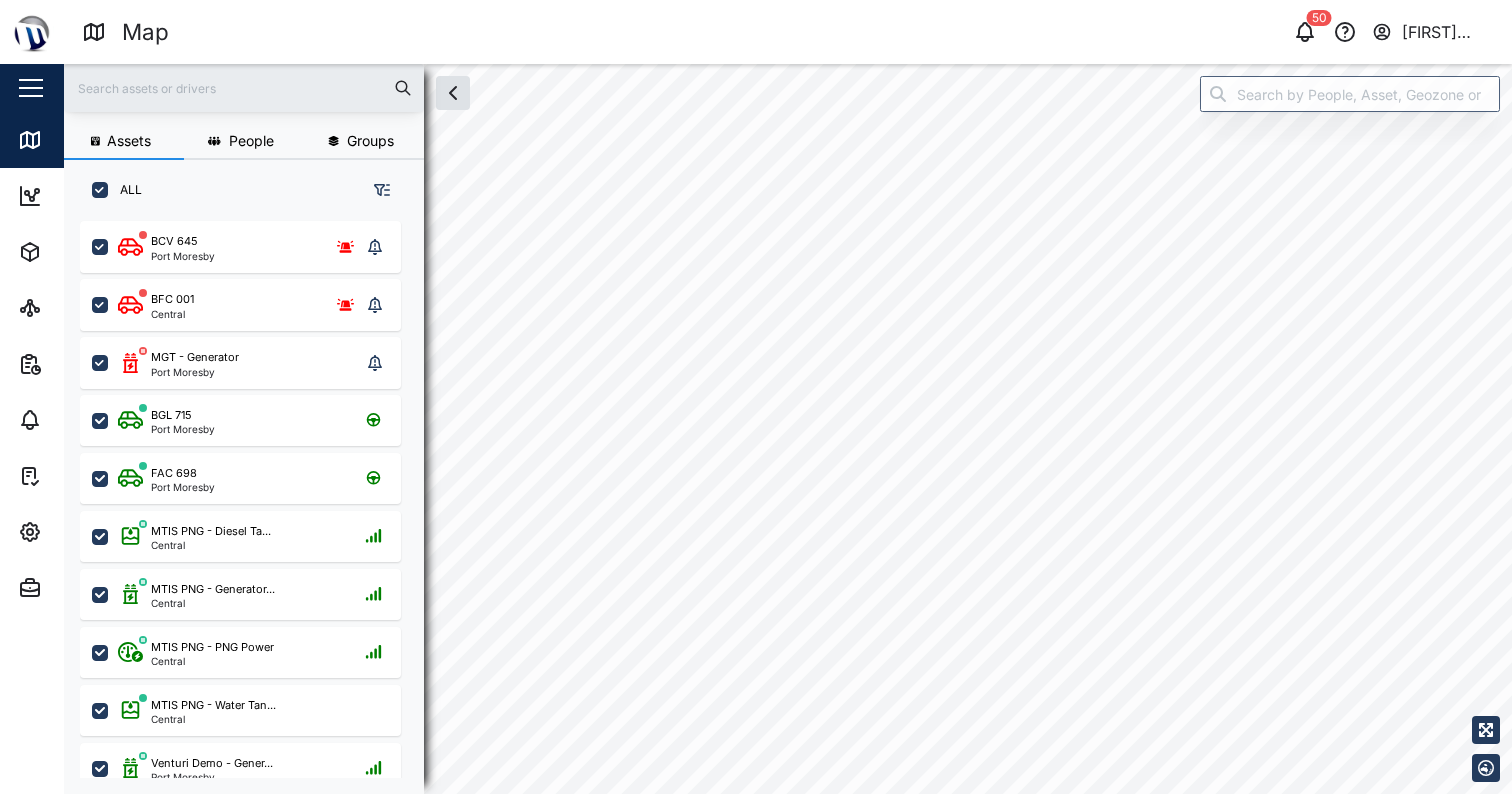 scroll, scrollTop: 0, scrollLeft: 0, axis: both 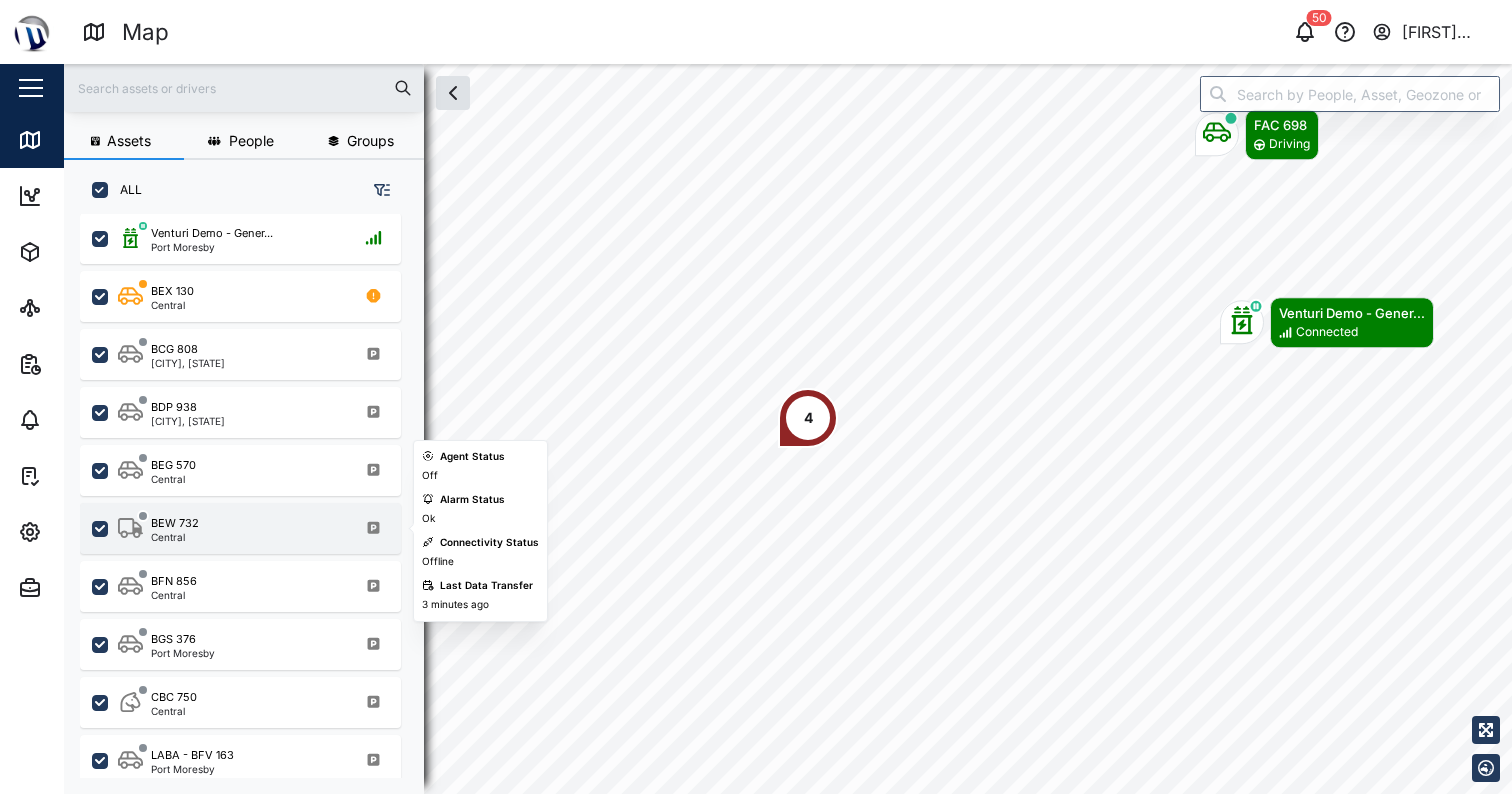 click on "BEW 732
Central" at bounding box center (253, 528) 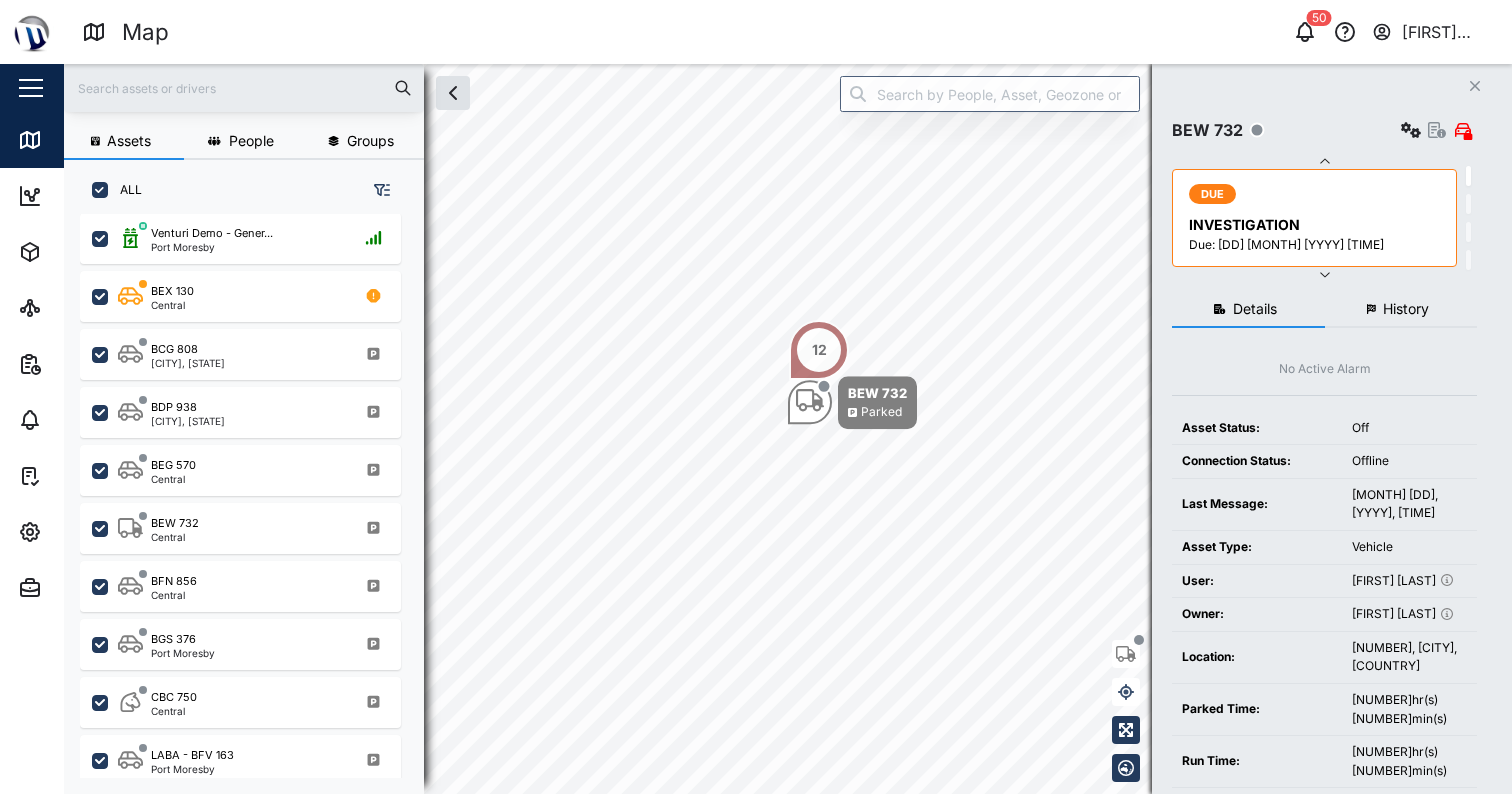 click on "DUE INVESTIGATION Due: 18 Jun 2025 12:46 PM" at bounding box center [1316, 218] 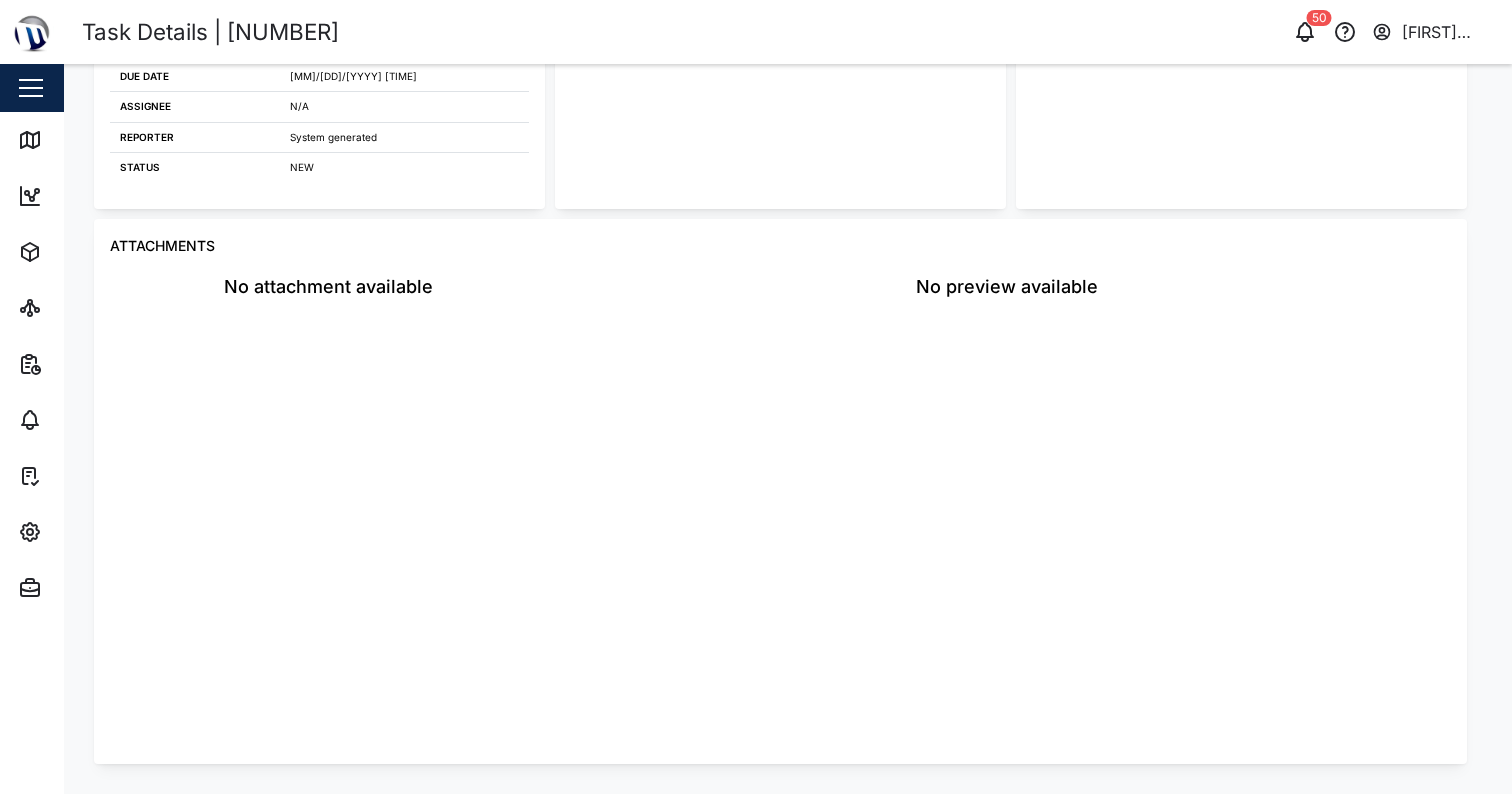 scroll, scrollTop: 0, scrollLeft: 0, axis: both 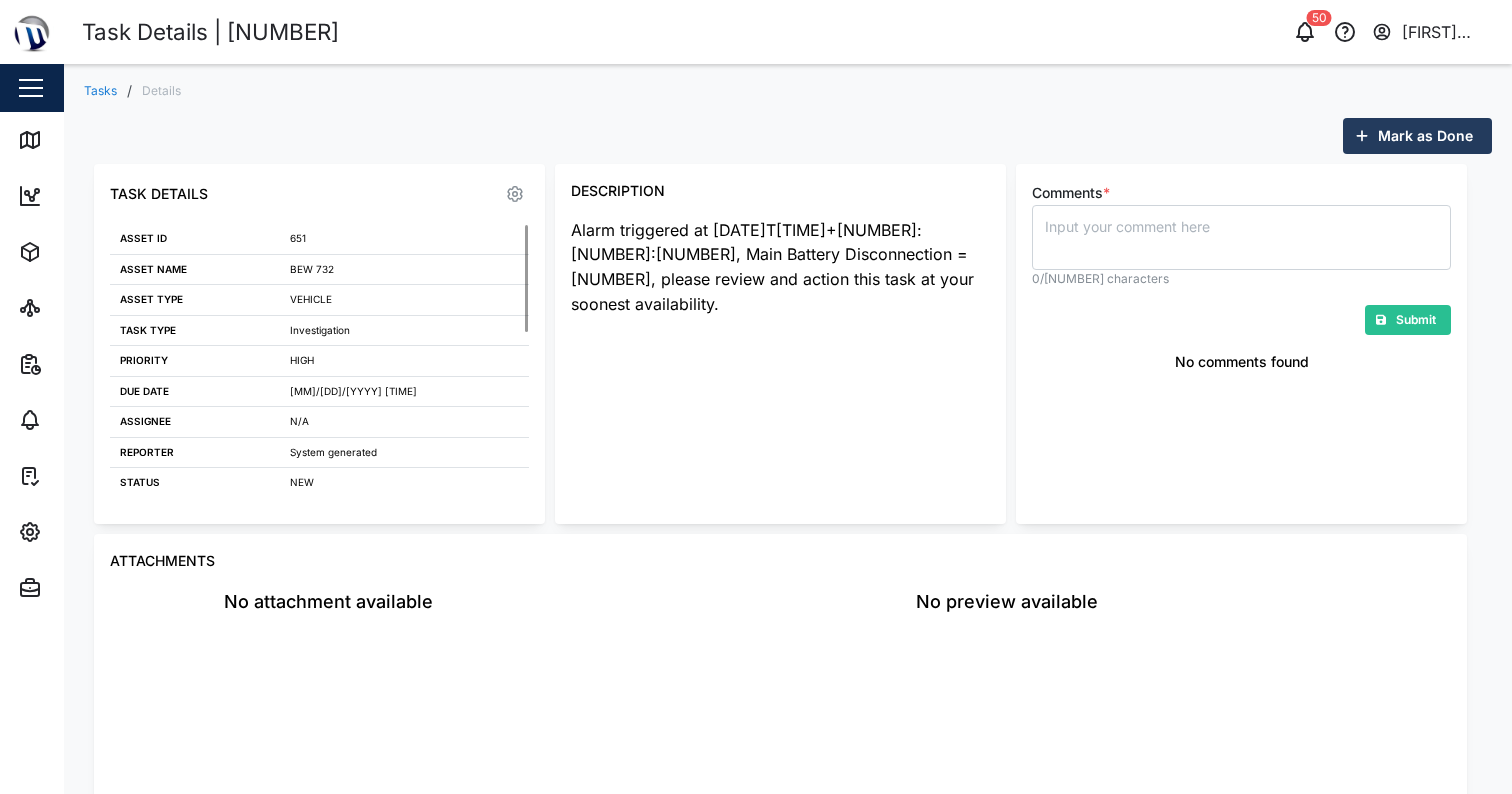 click on "Alarm triggered at 2025-06-17T12:46:01+10:00, Main Battery Disconnection = 0.000, please review and action this task at your soonest availability." at bounding box center [780, 267] 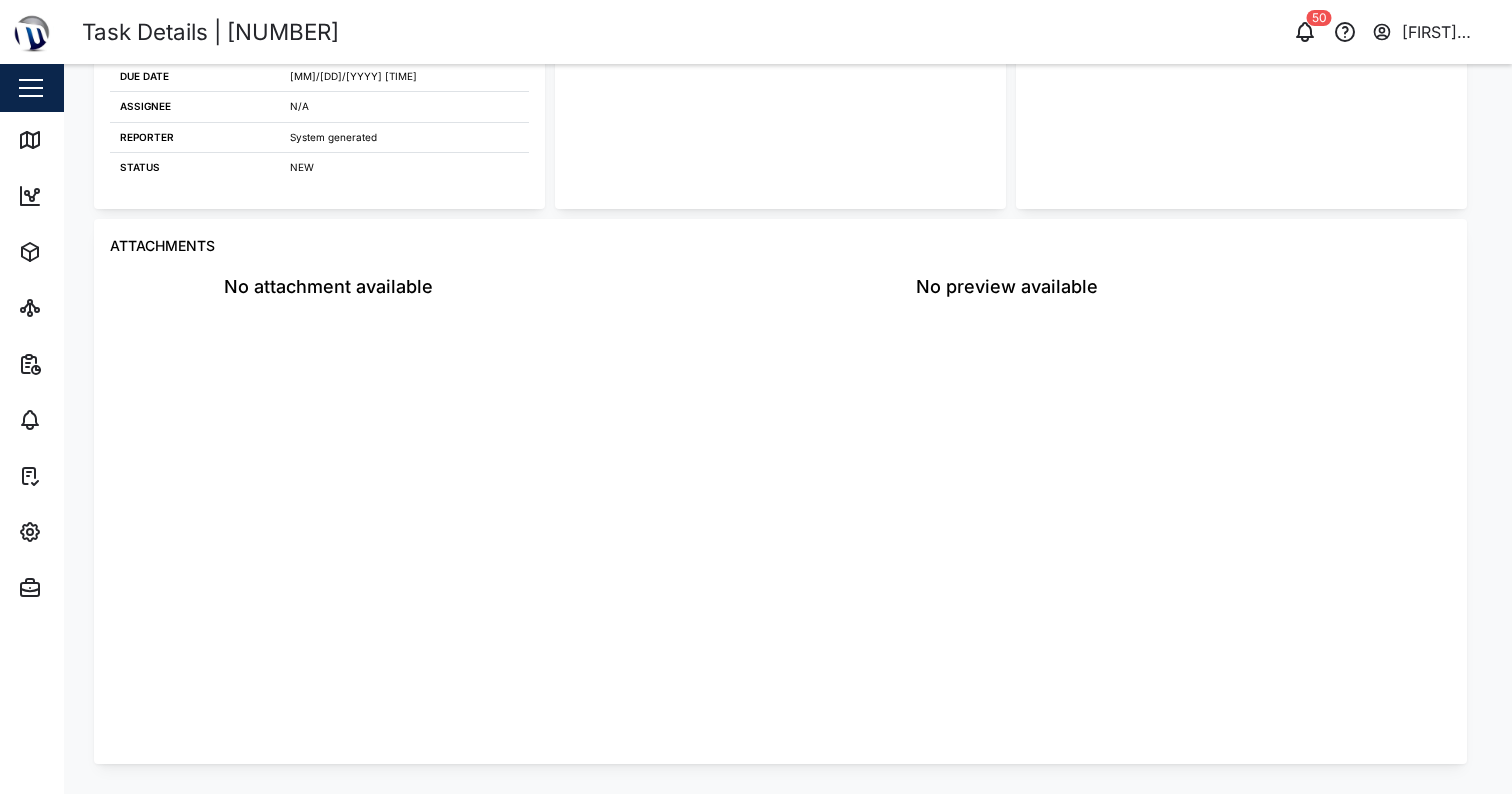 scroll, scrollTop: 0, scrollLeft: 0, axis: both 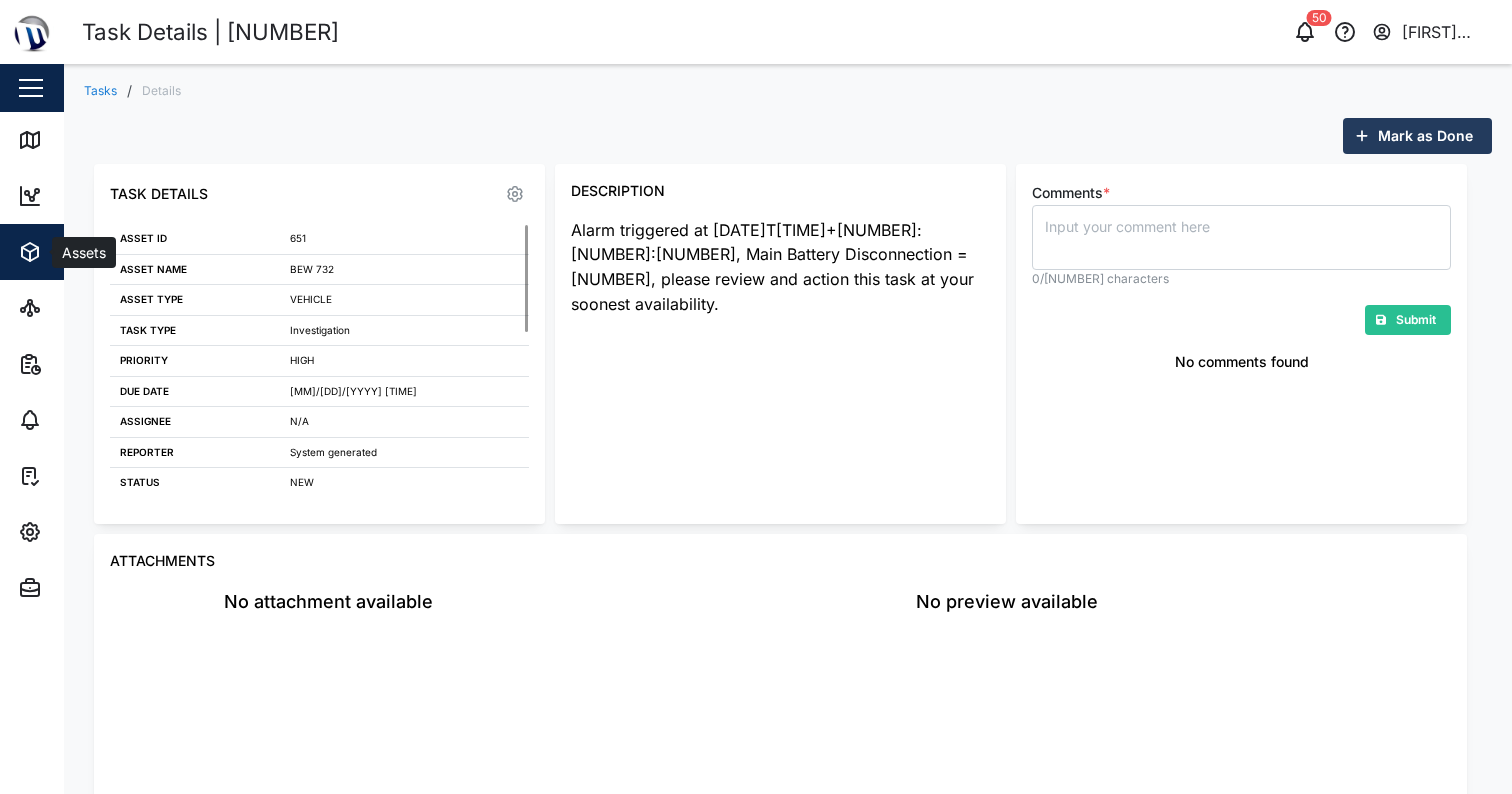 click 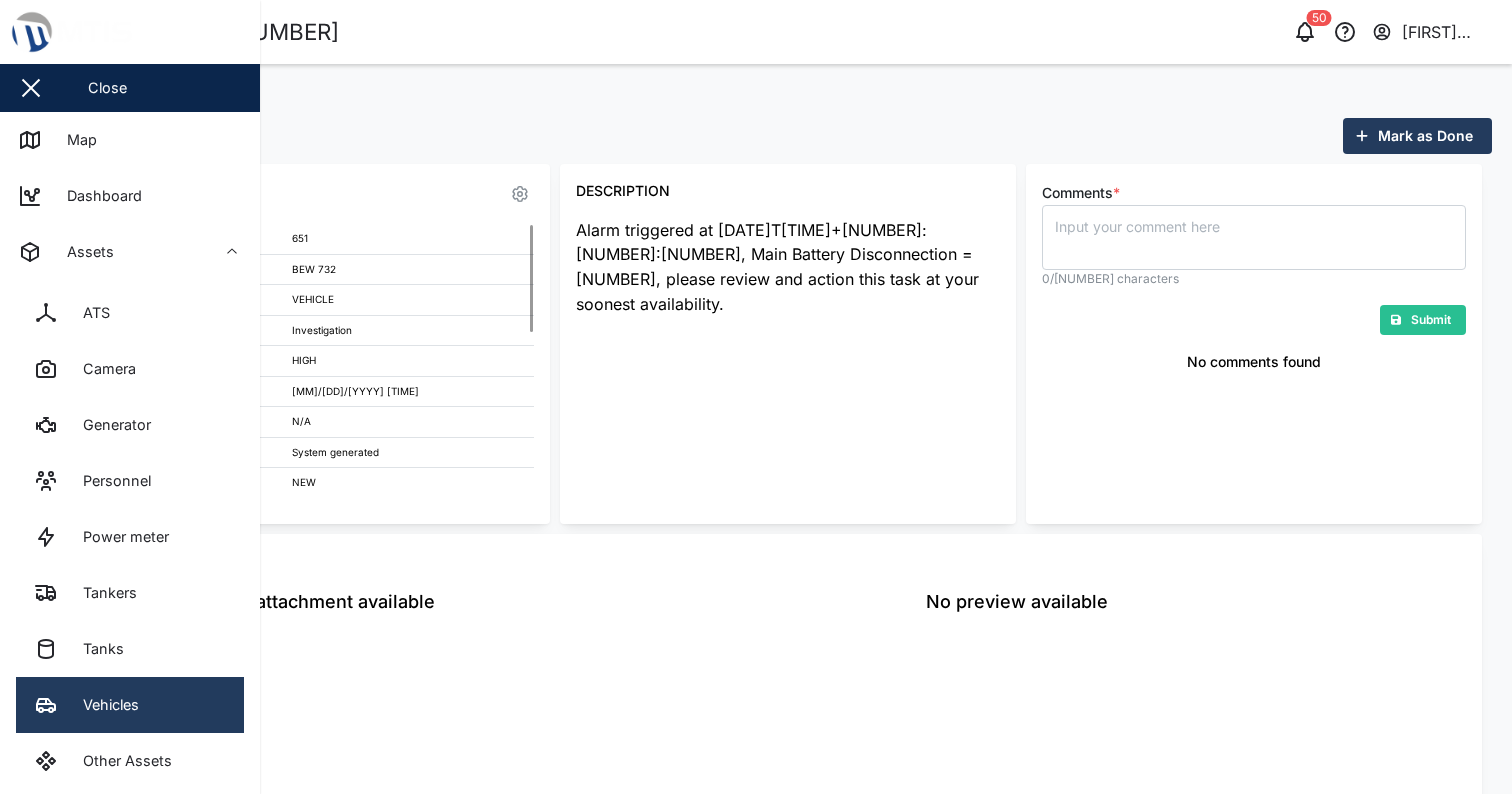 click on "Vehicles" at bounding box center (130, 705) 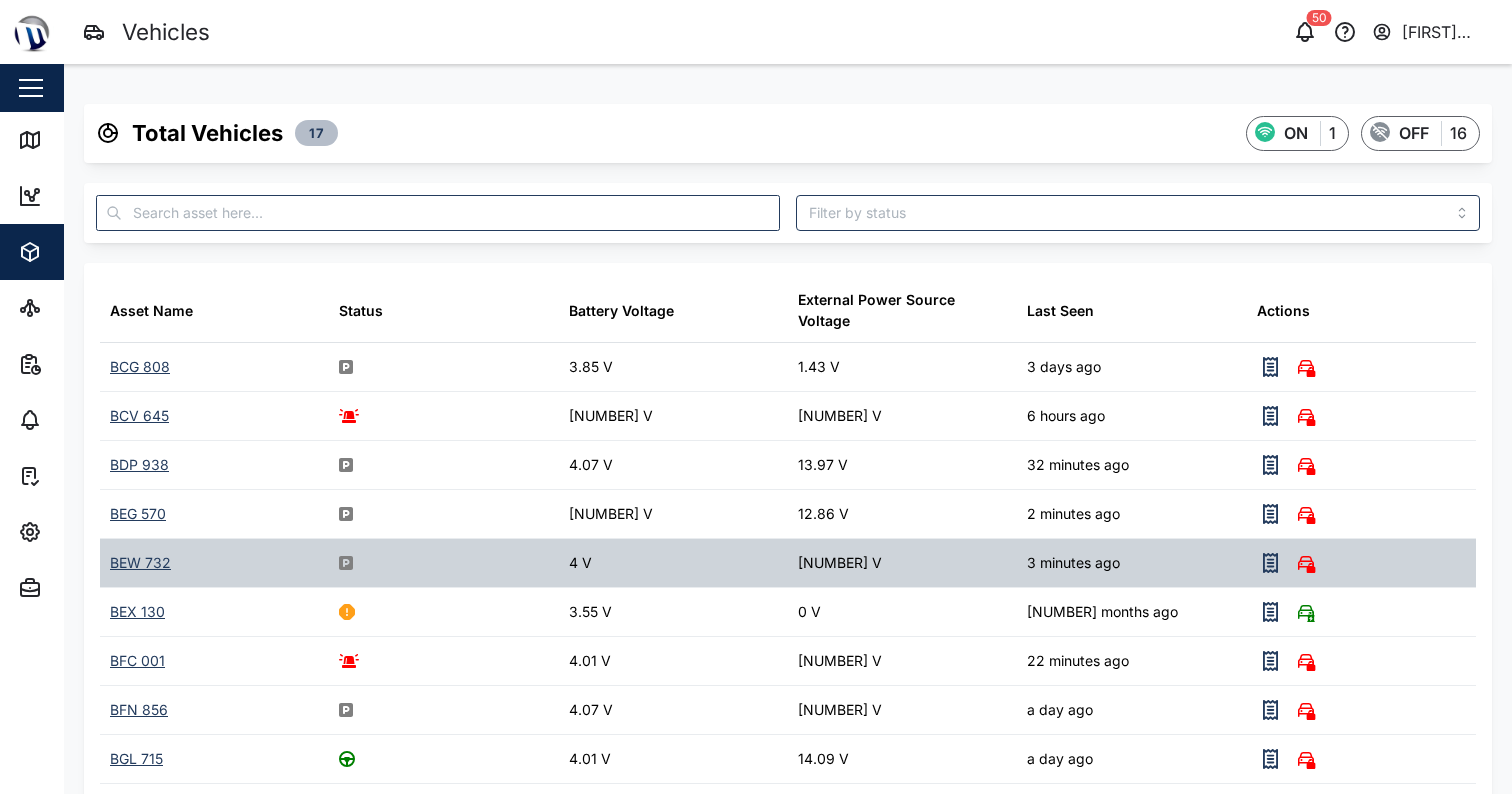 click on "BEW 732" at bounding box center [140, 563] 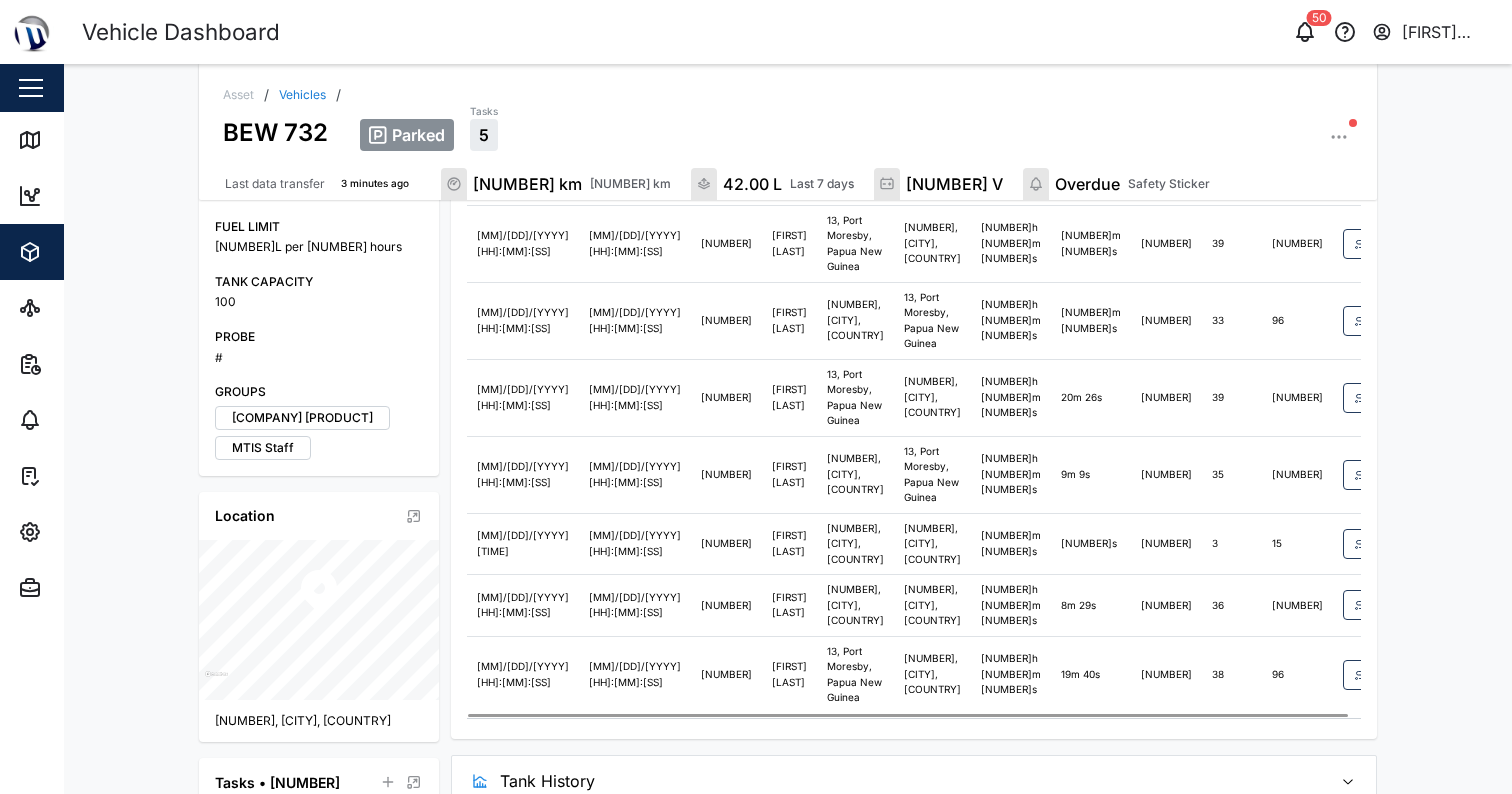 scroll, scrollTop: 888, scrollLeft: 0, axis: vertical 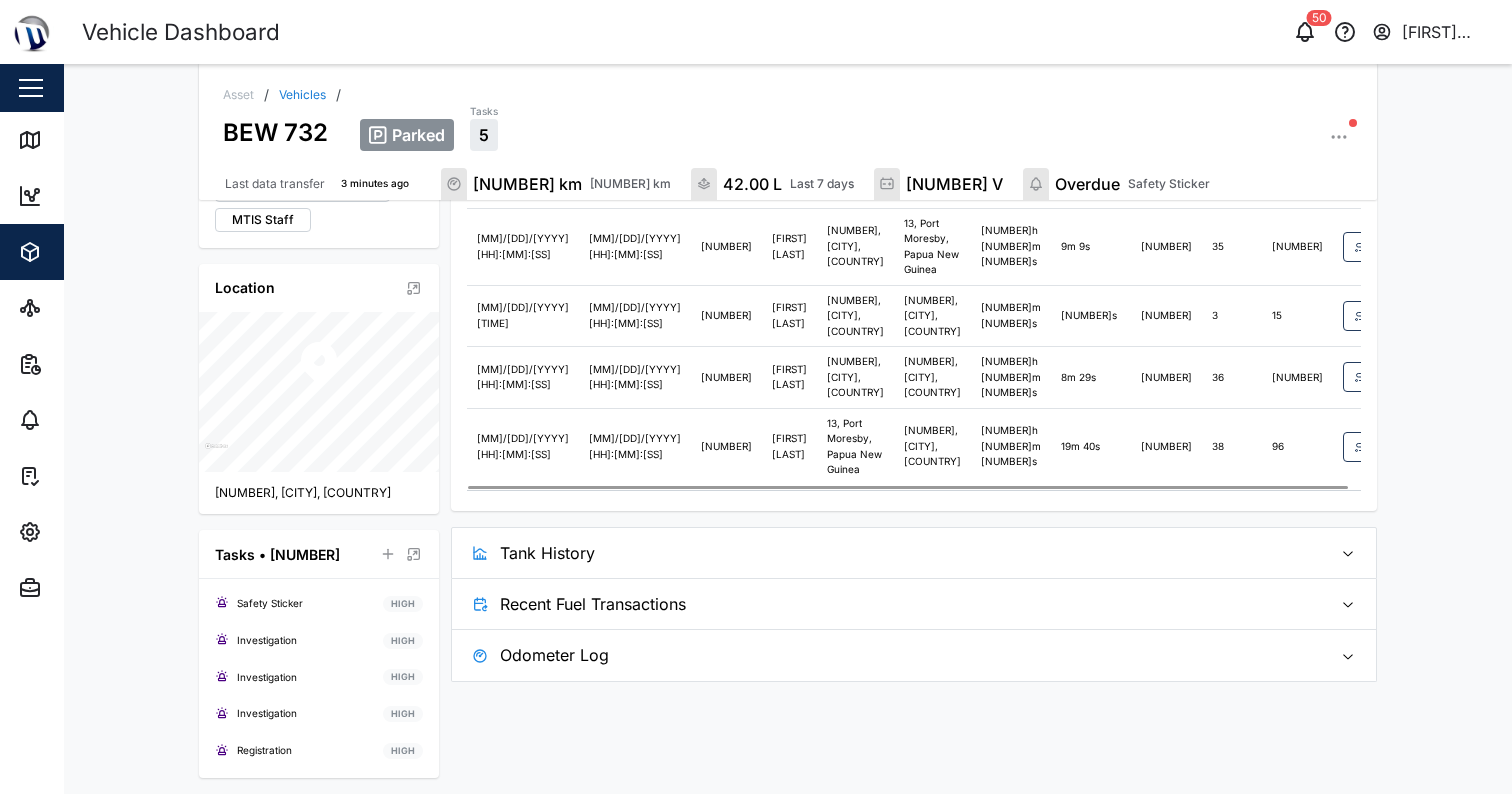 click on "Tank History" at bounding box center (908, 553) 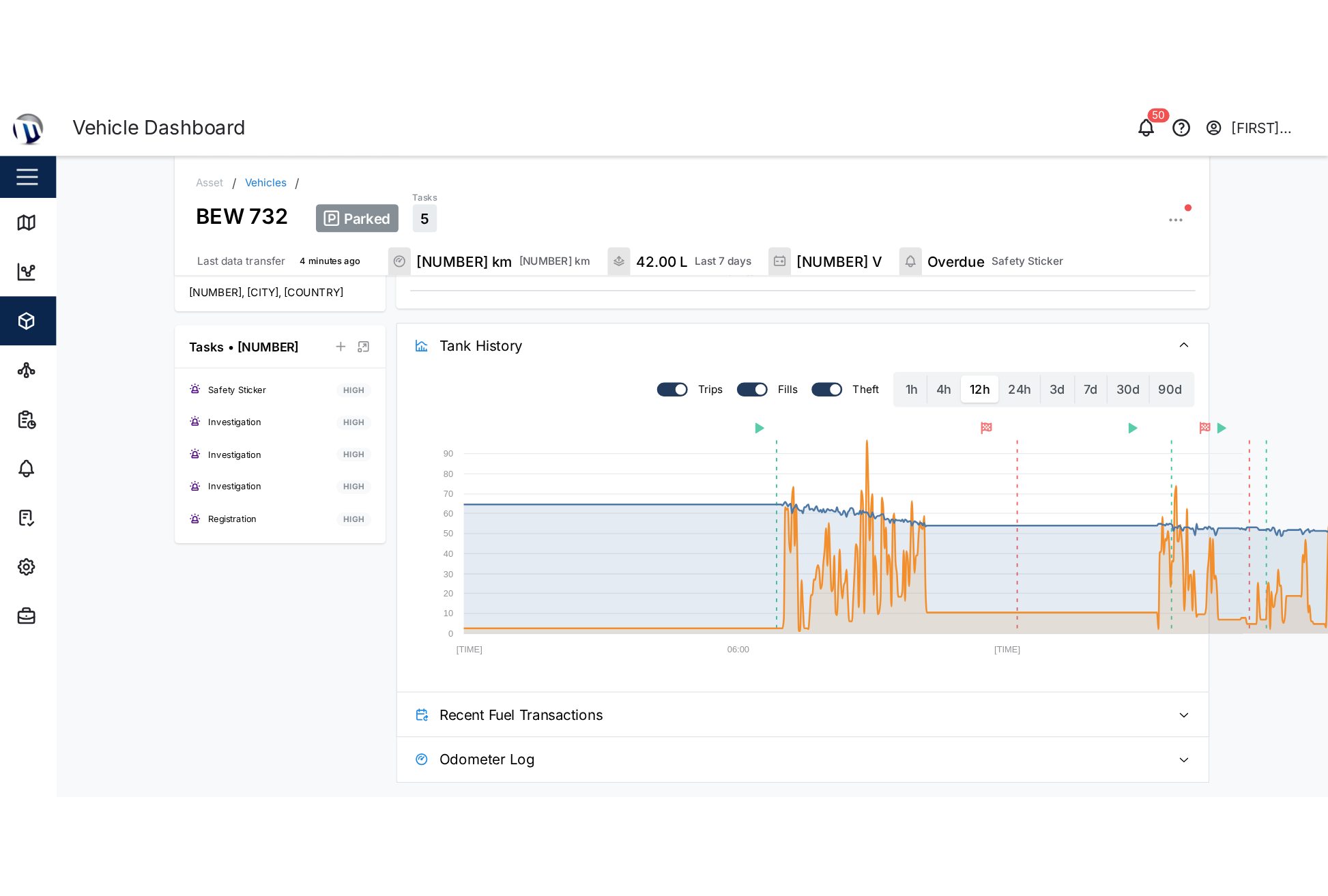 scroll, scrollTop: 397, scrollLeft: 0, axis: vertical 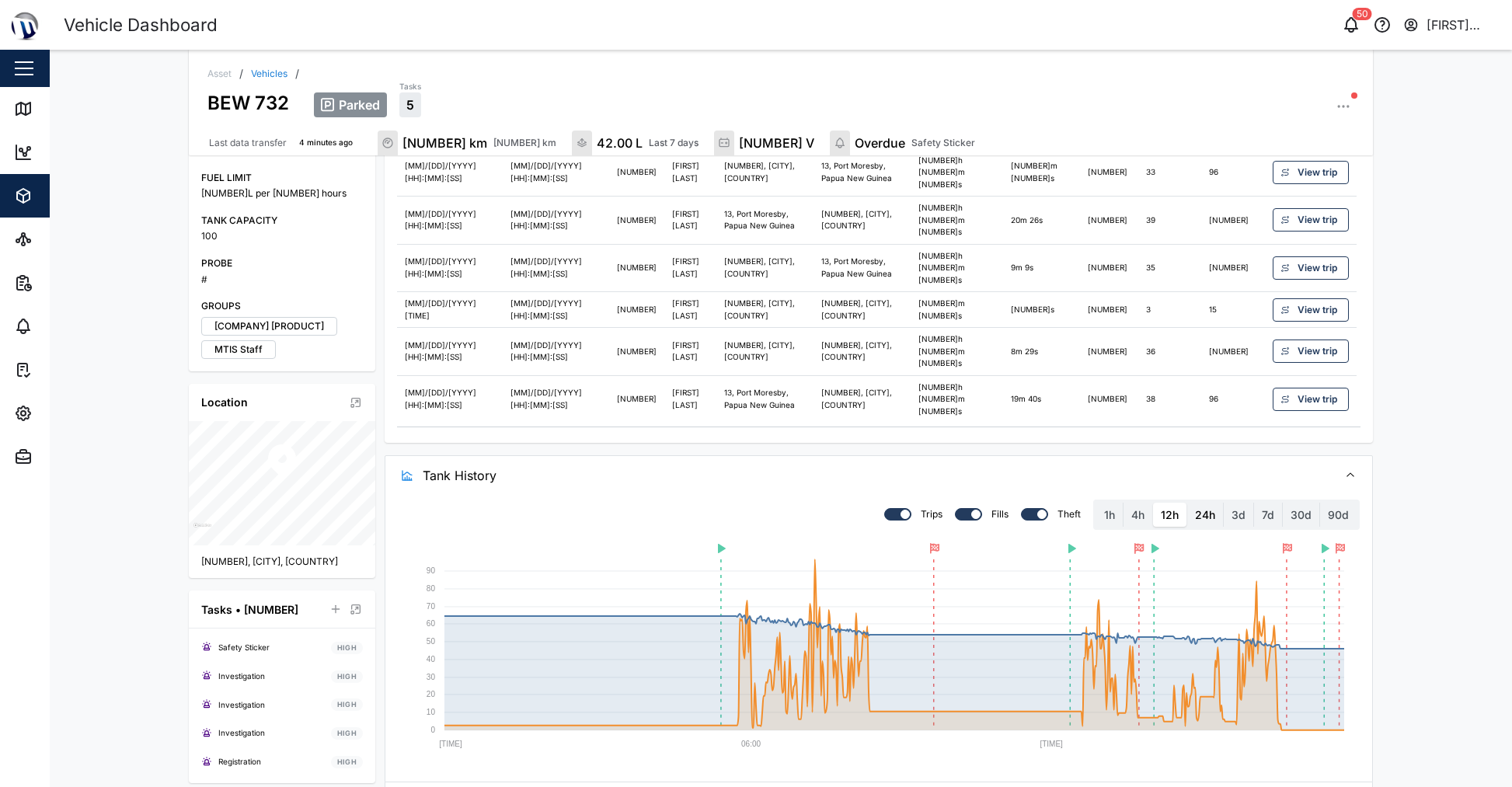 click on "24h" at bounding box center [1205, 515] 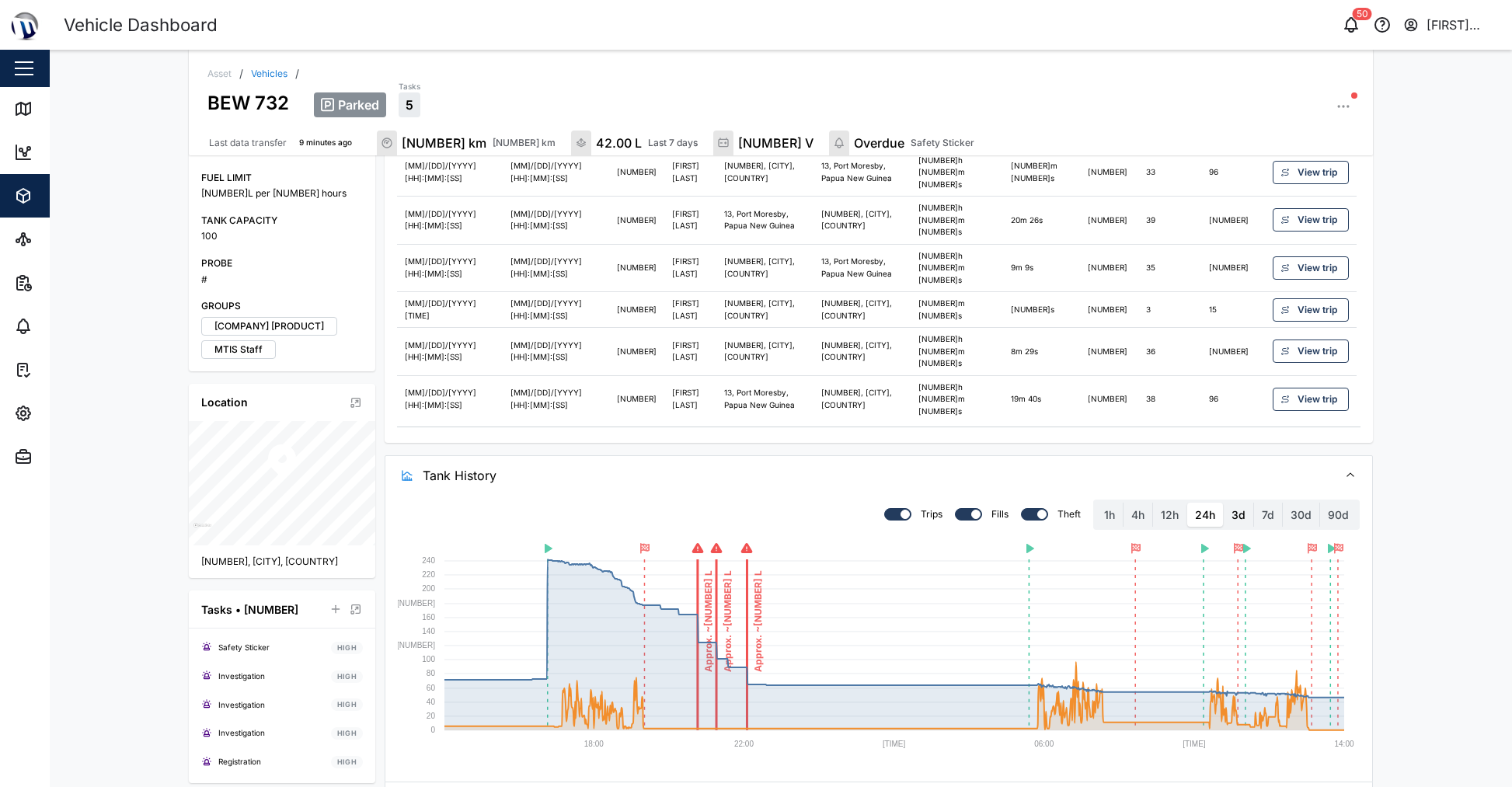 click on "3d" at bounding box center (1239, 515) 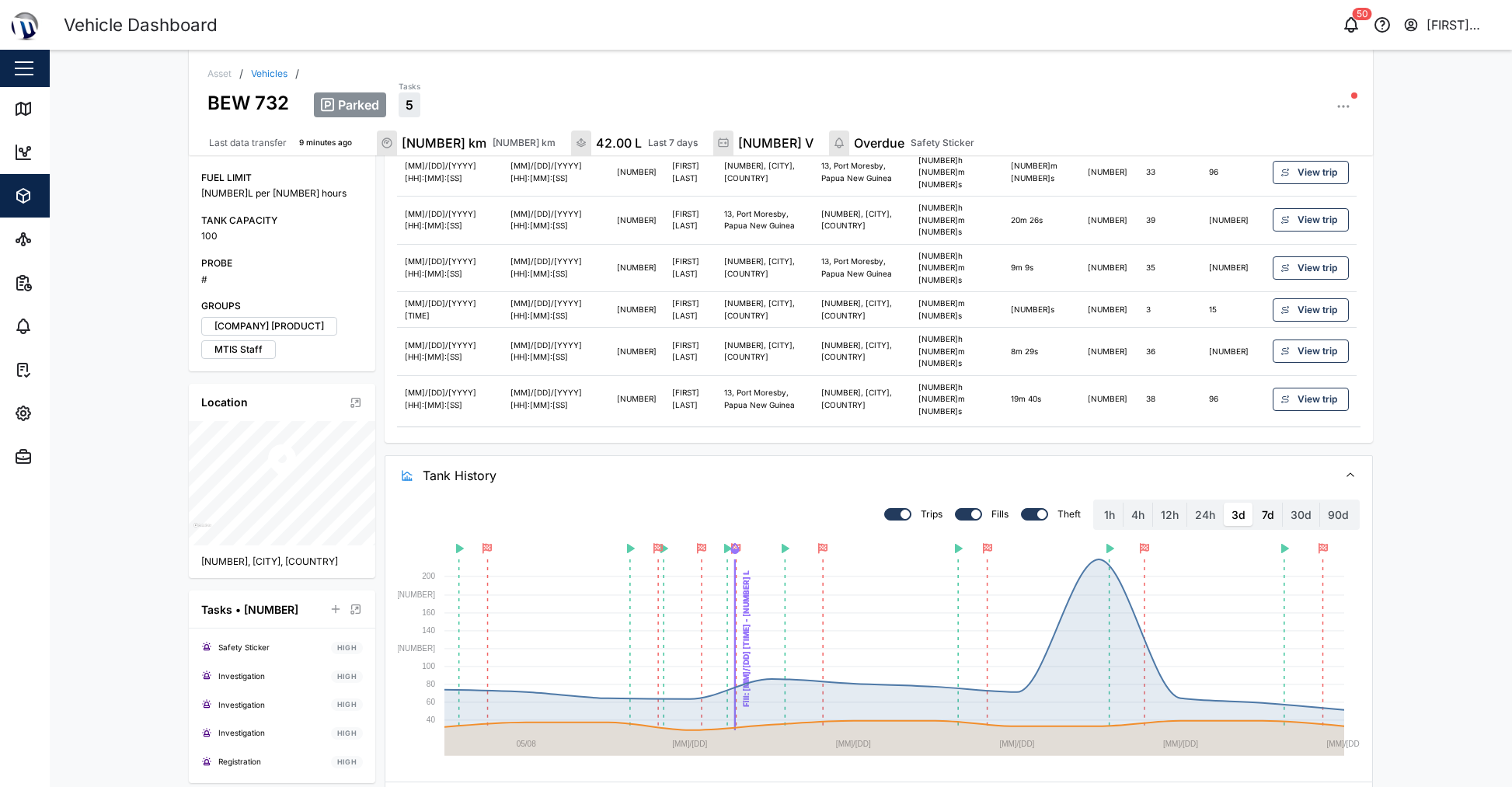 click on "7d" at bounding box center [1268, 515] 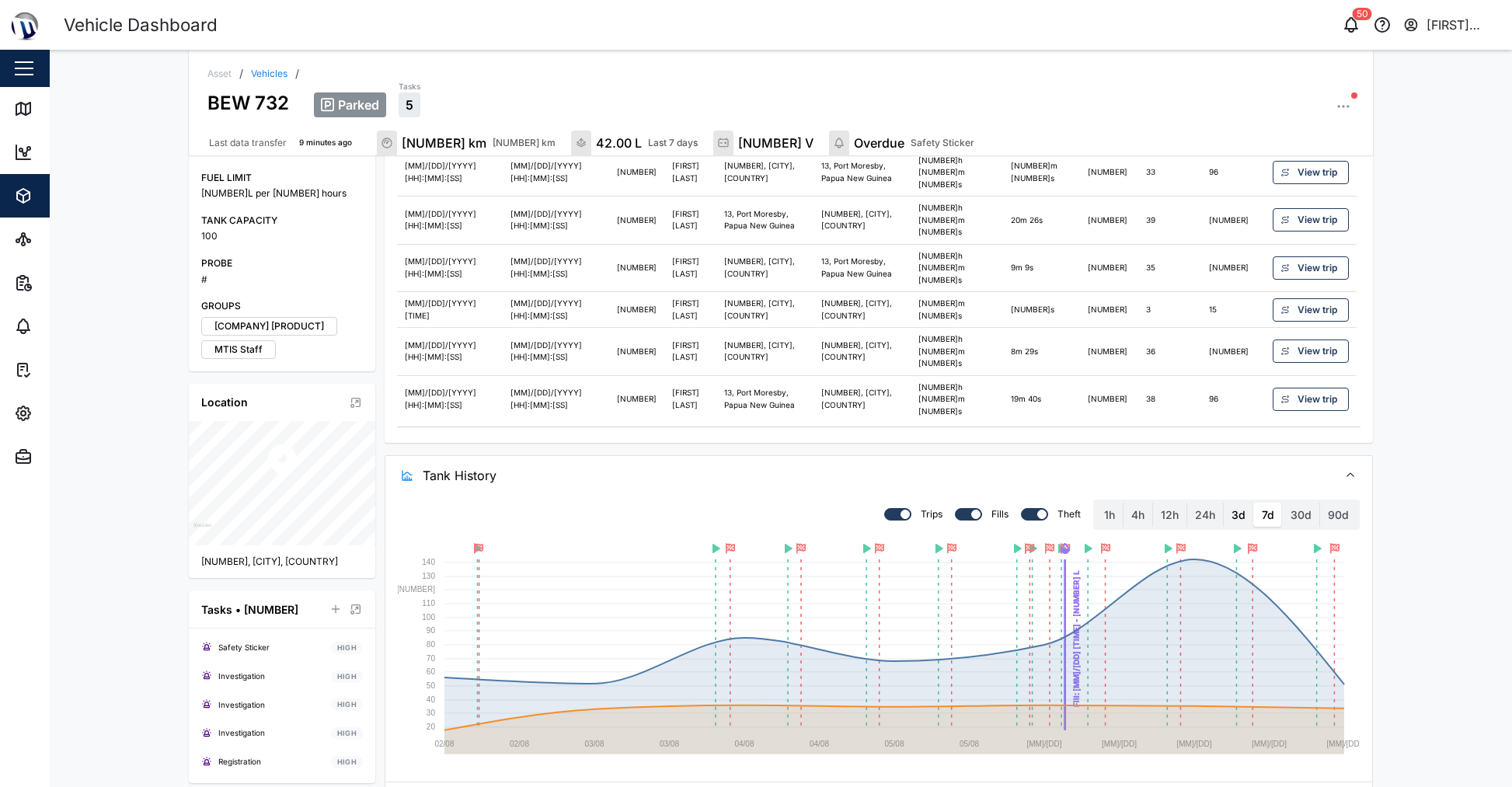 click on "3d" at bounding box center (1239, 515) 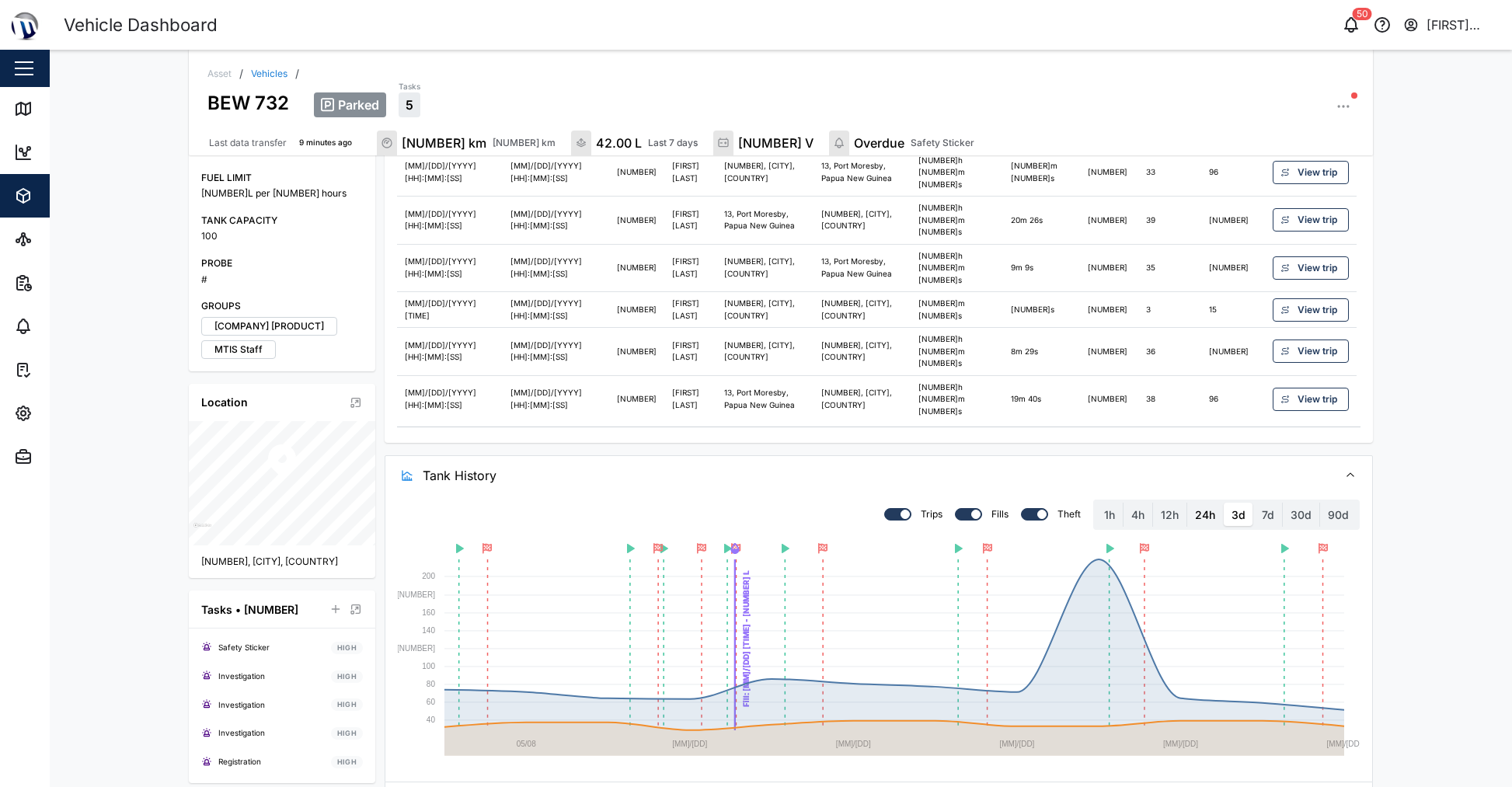 click on "24h" at bounding box center [1205, 515] 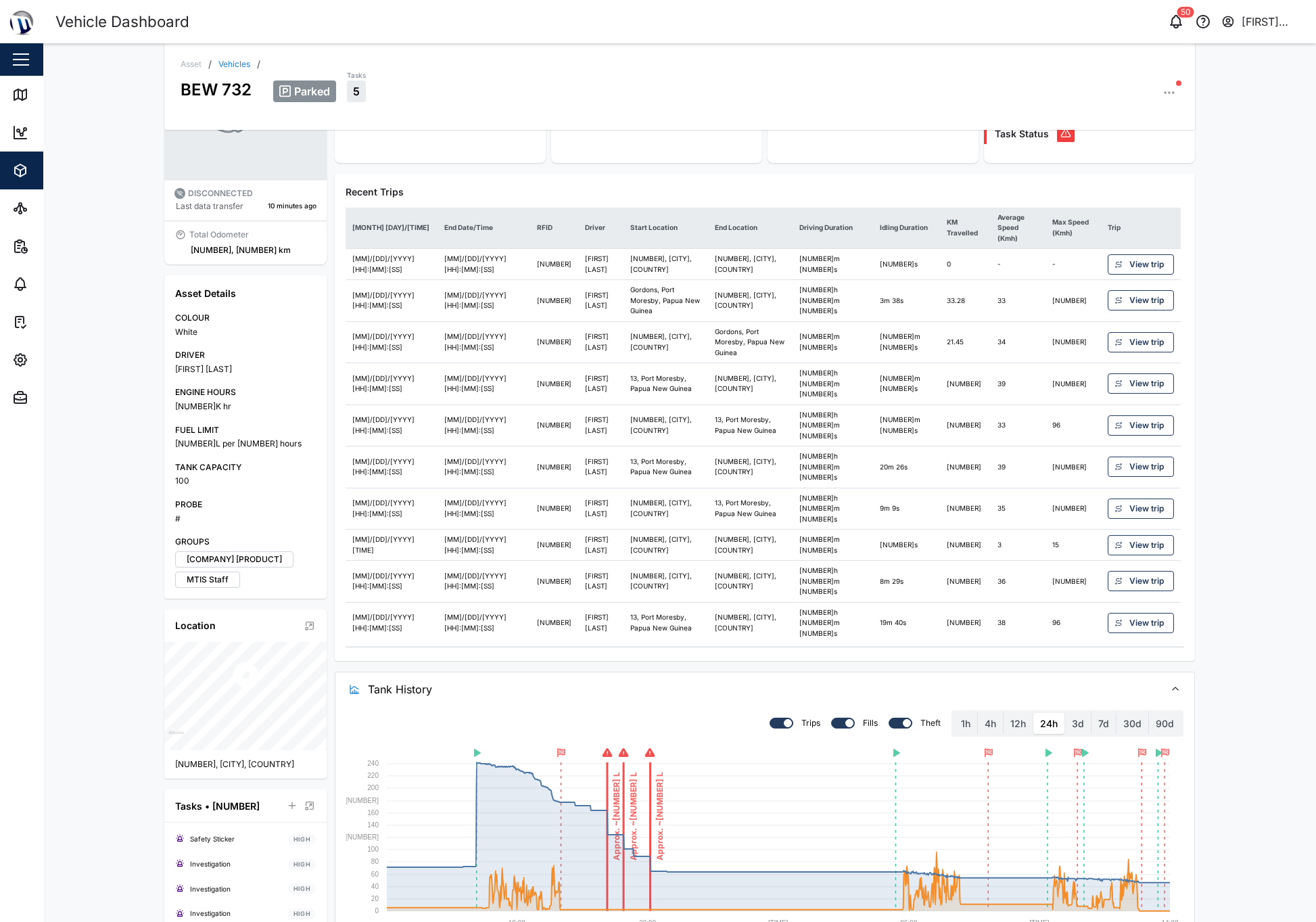 scroll, scrollTop: 152, scrollLeft: 0, axis: vertical 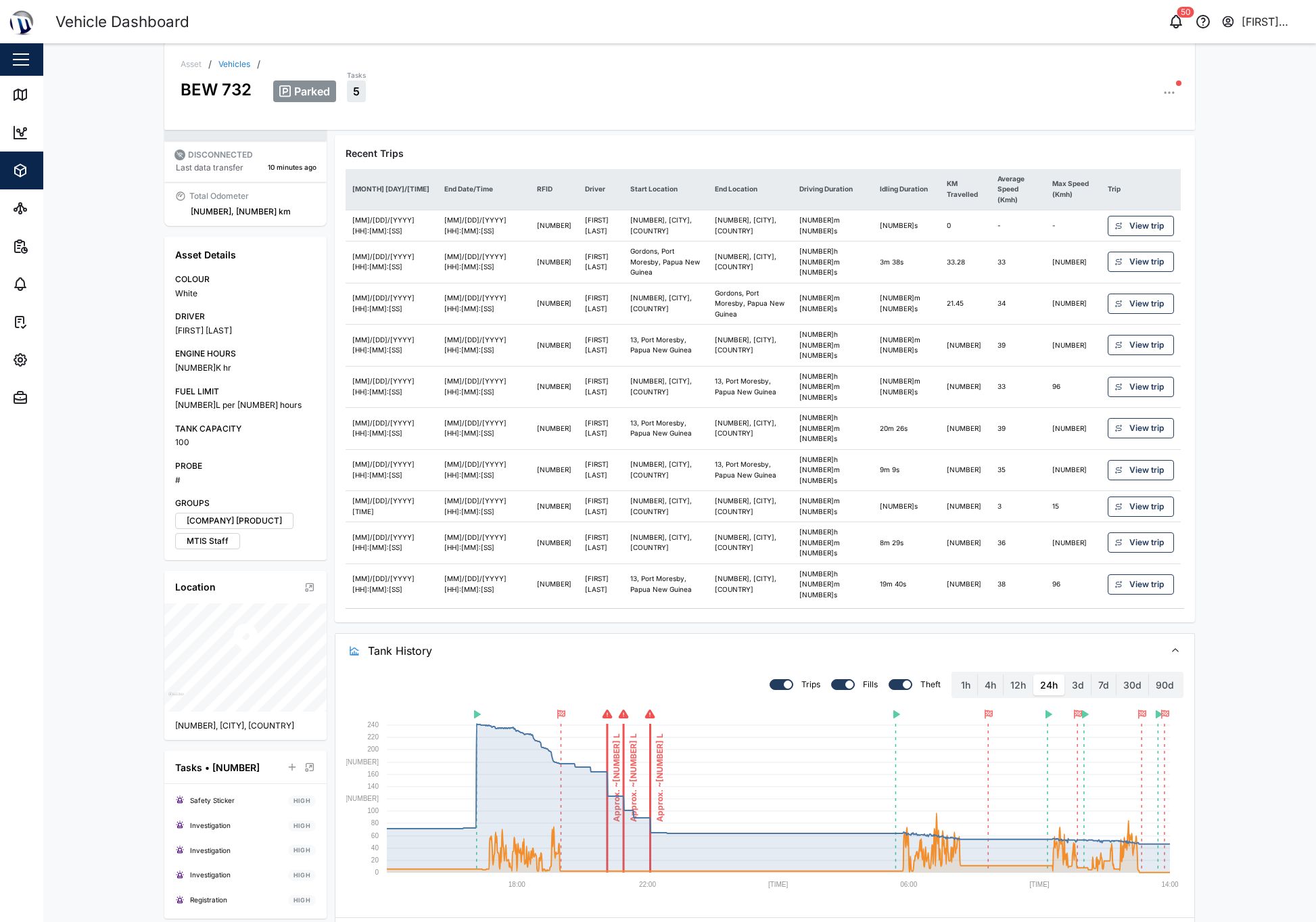 click on "Recent Fuel Transactions" at bounding box center (761, 935) 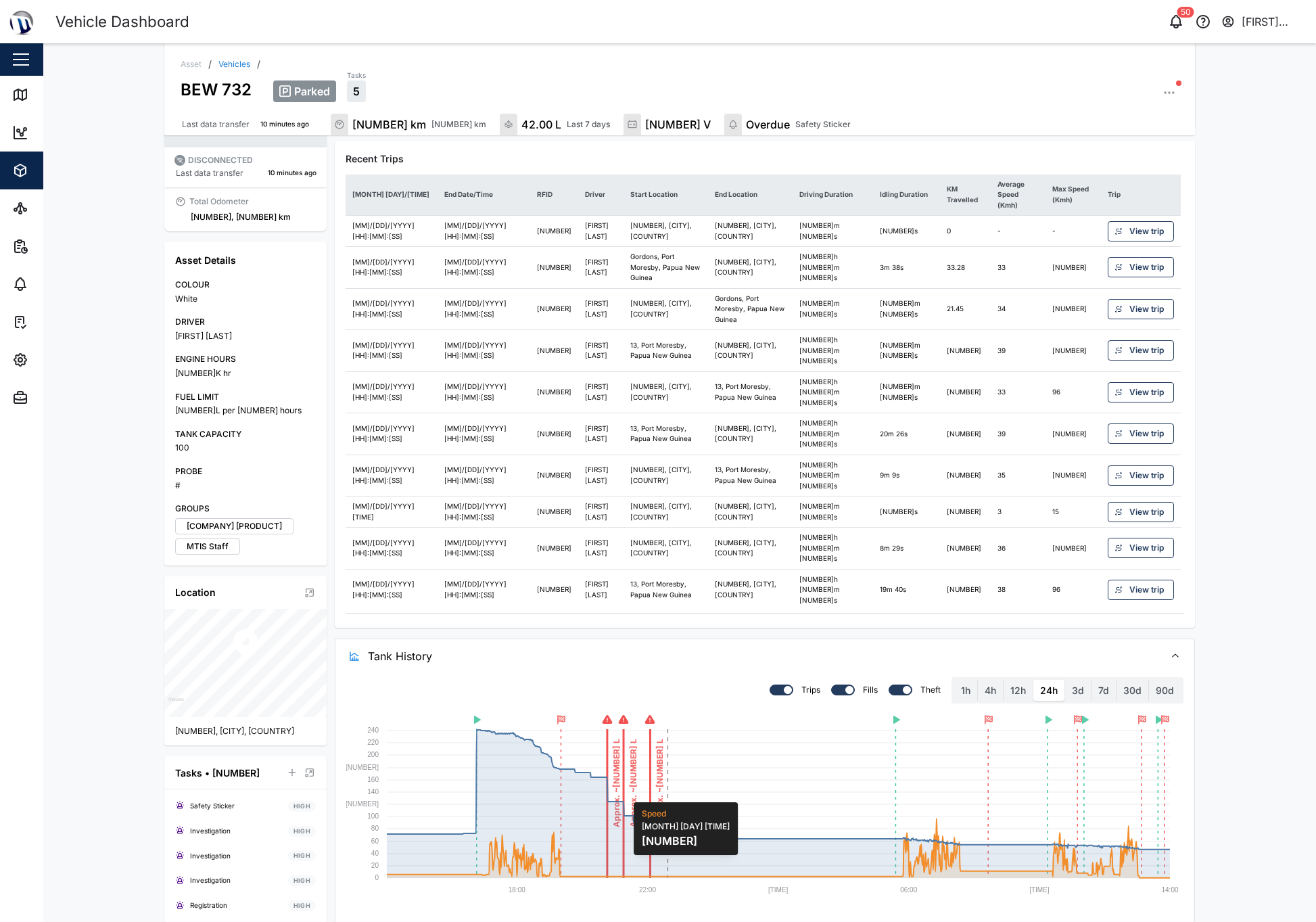 scroll, scrollTop: 292, scrollLeft: 0, axis: vertical 